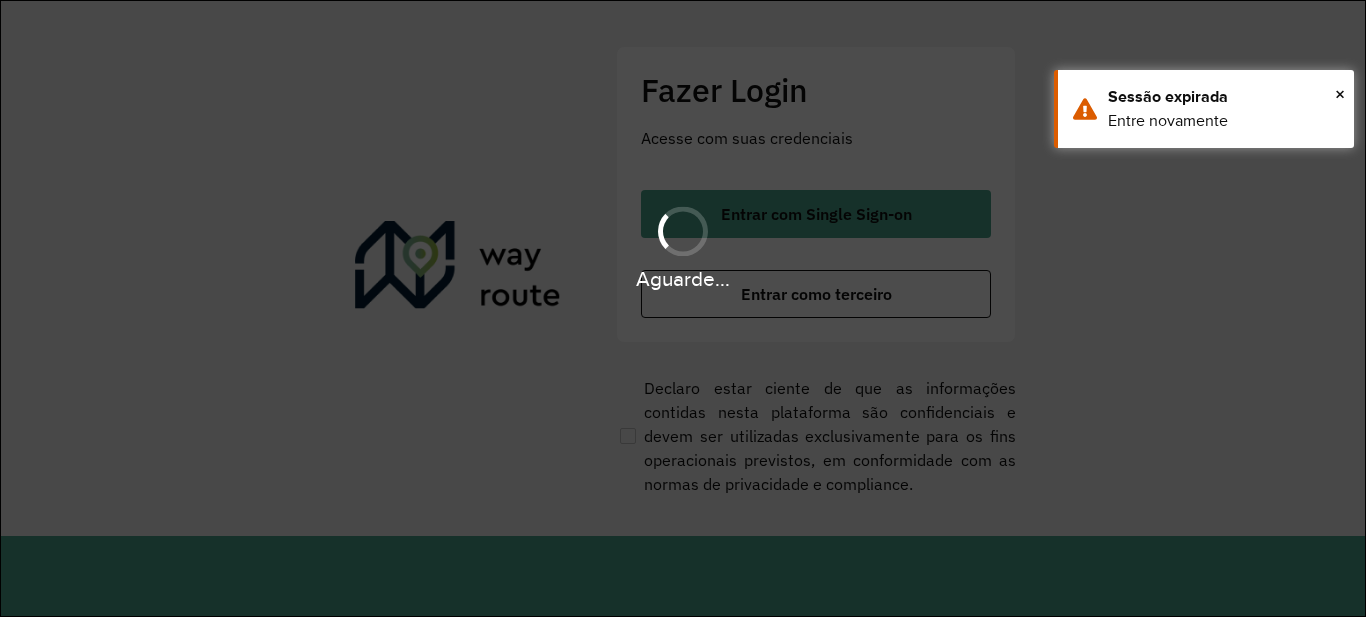 scroll, scrollTop: 0, scrollLeft: 0, axis: both 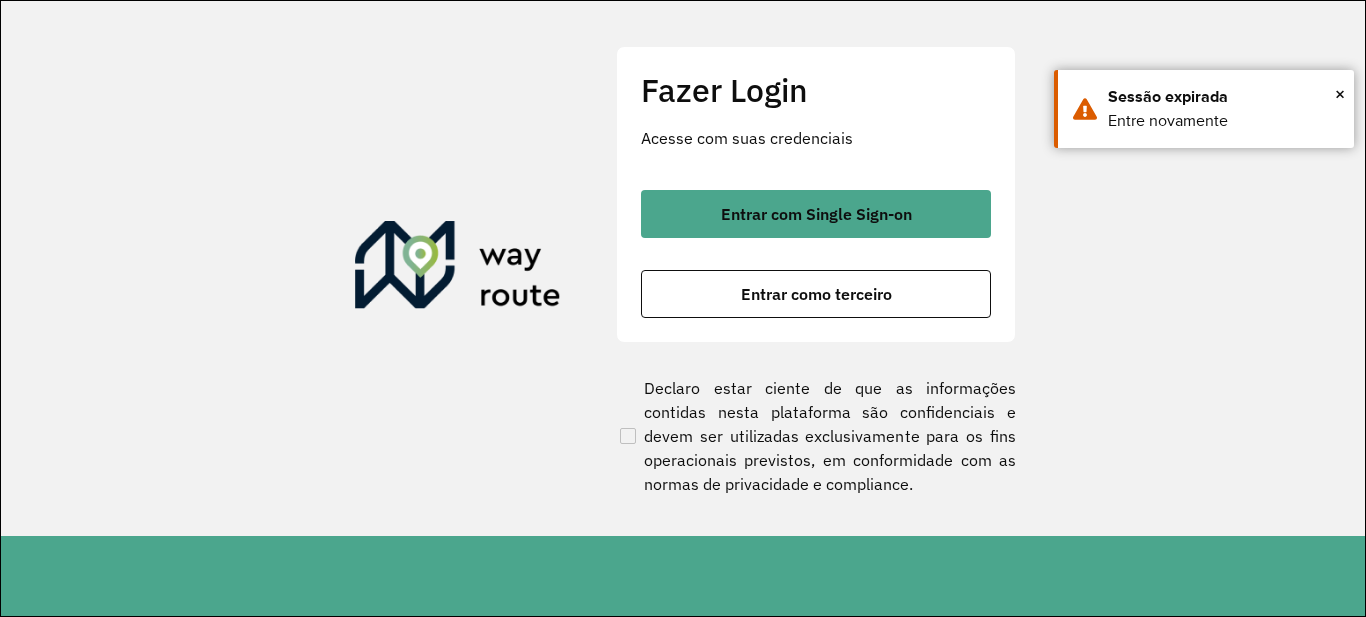 drag, startPoint x: 912, startPoint y: 165, endPoint x: 875, endPoint y: 202, distance: 52.3259 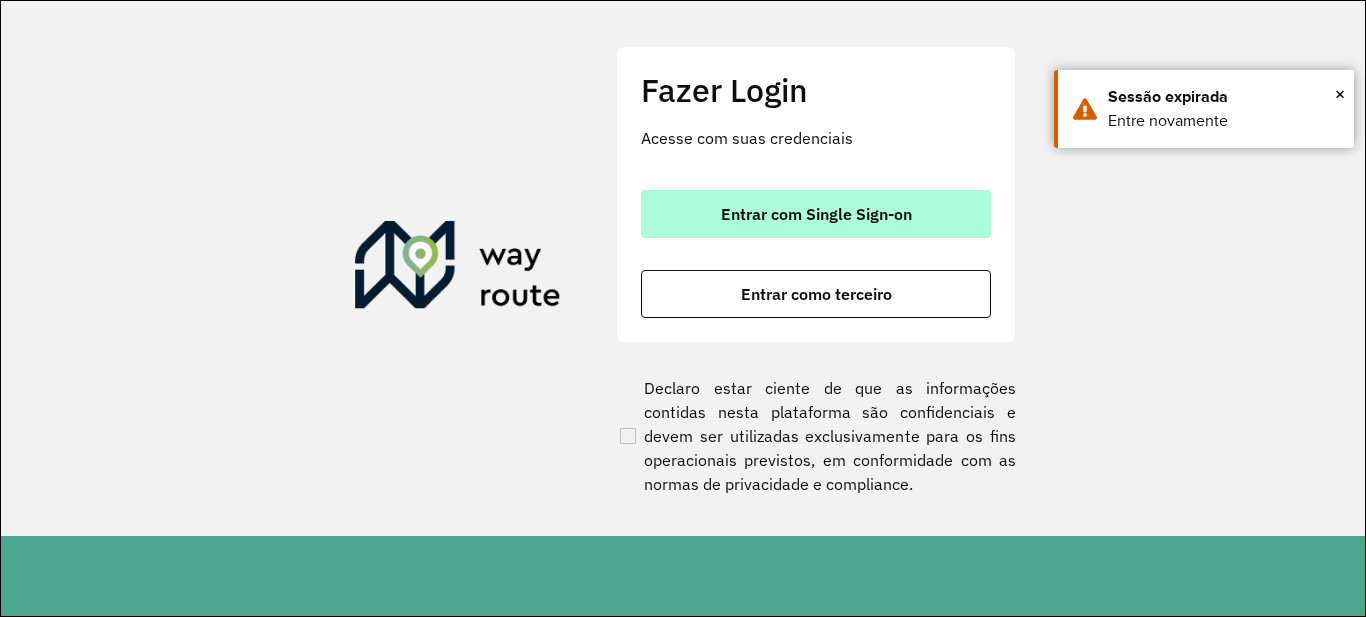 click on "Fazer Login Acesse com suas credenciais    Entrar com Single Sign-on    Entrar como terceiro" 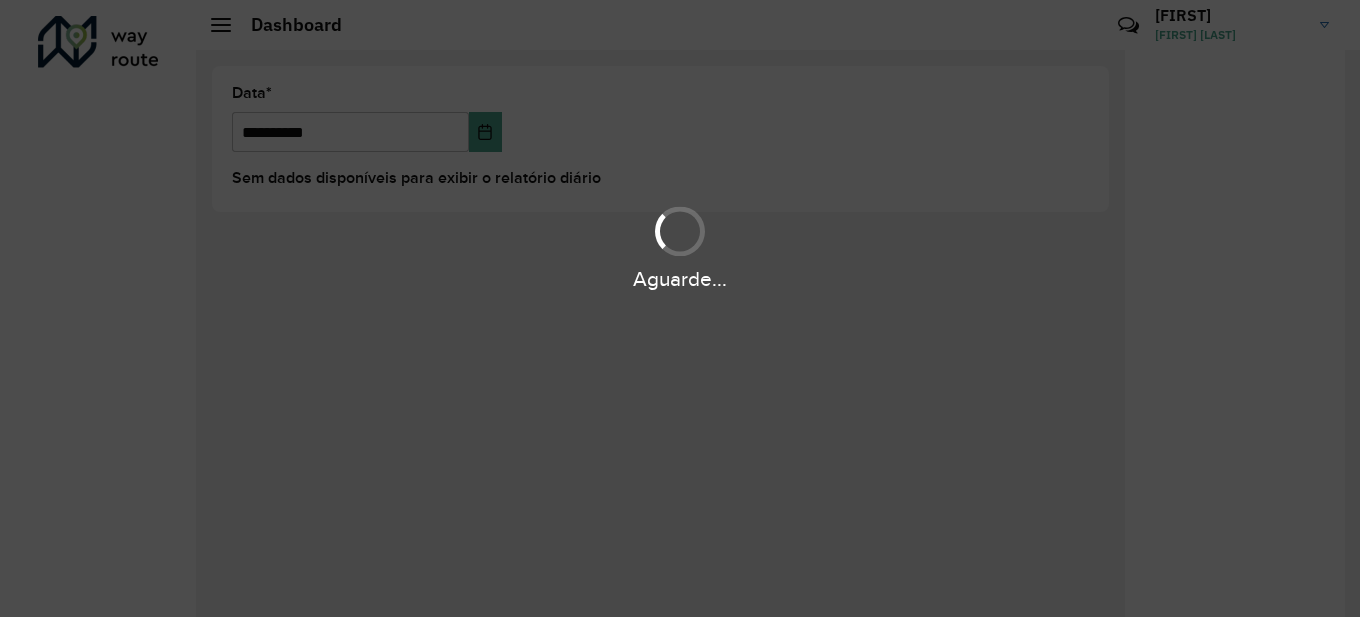 scroll, scrollTop: 0, scrollLeft: 0, axis: both 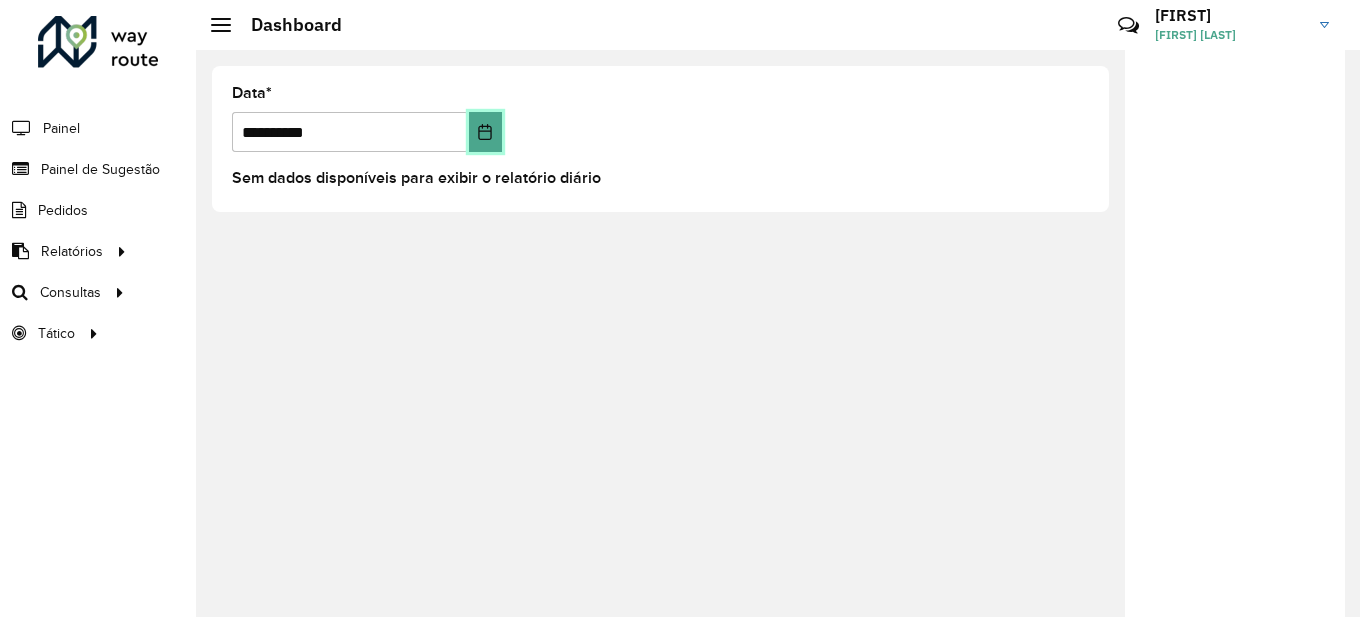 click 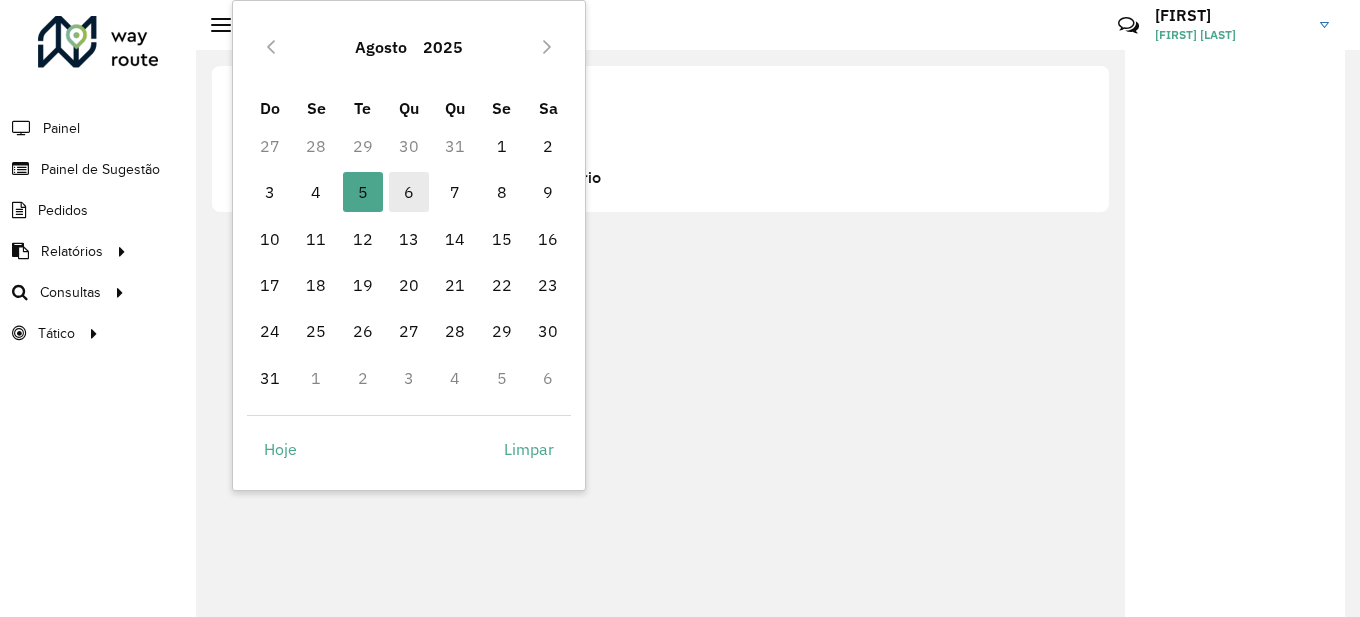 click on "6" at bounding box center [409, 192] 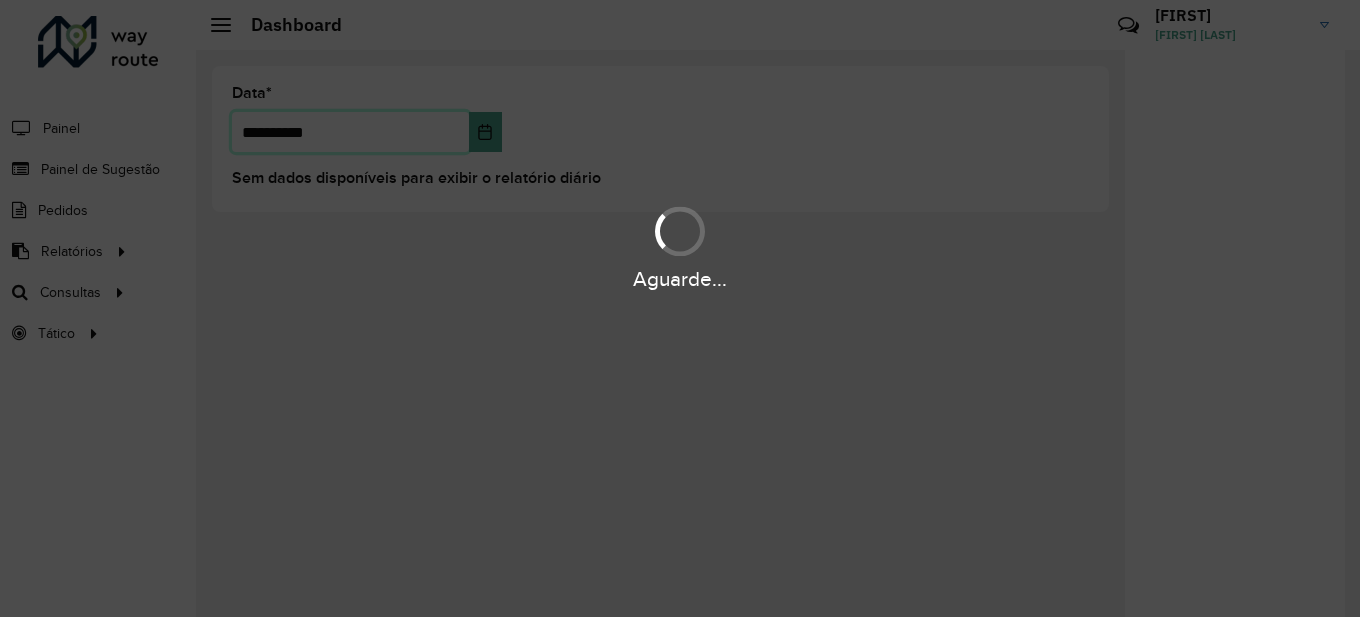 click on "Aguarde..." at bounding box center (680, 308) 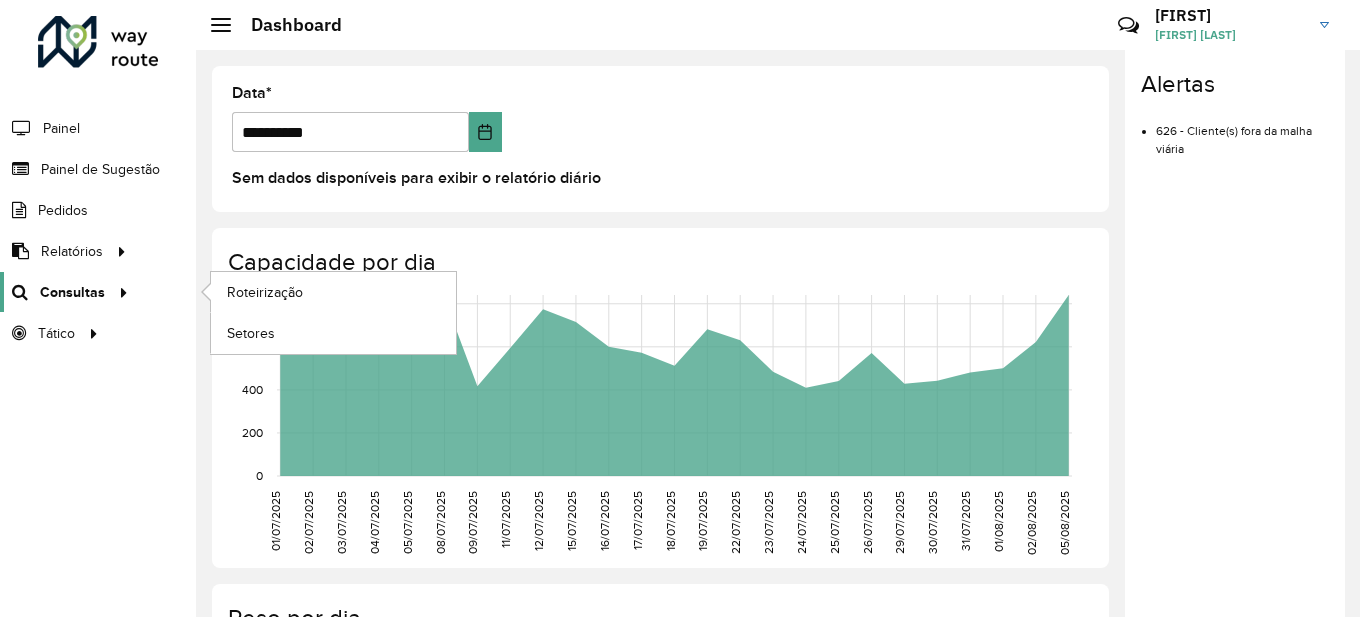 click on "Consultas" 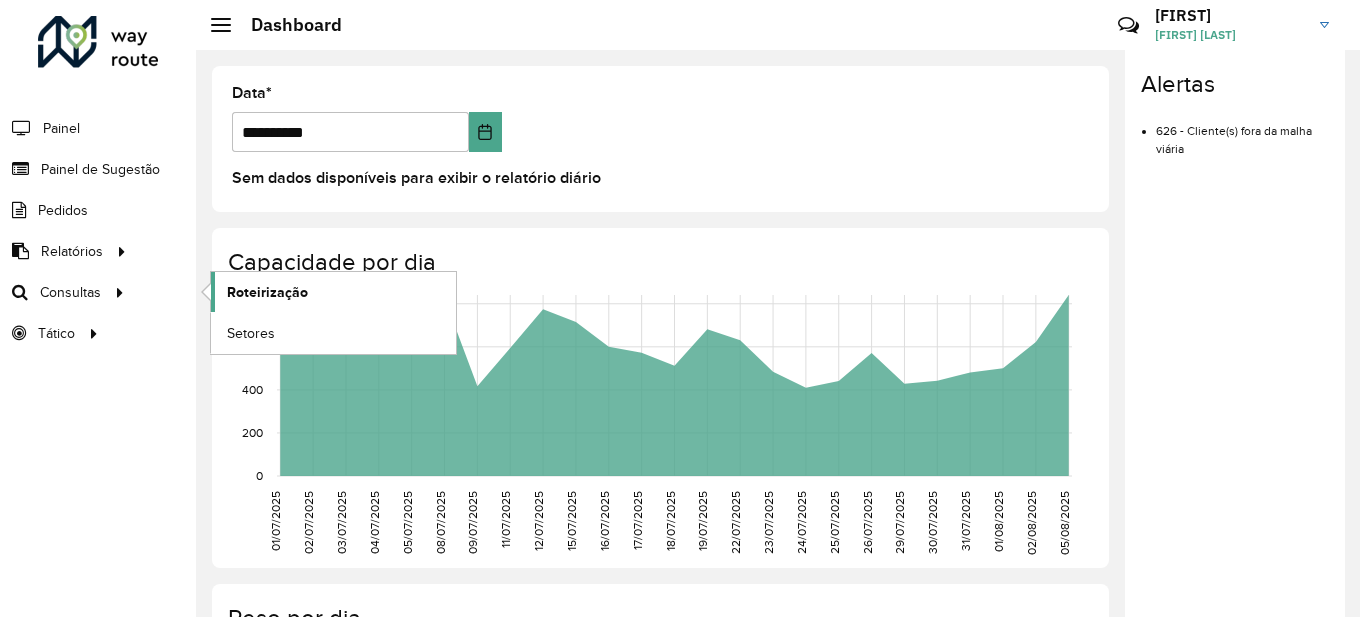 click on "Roteirização" 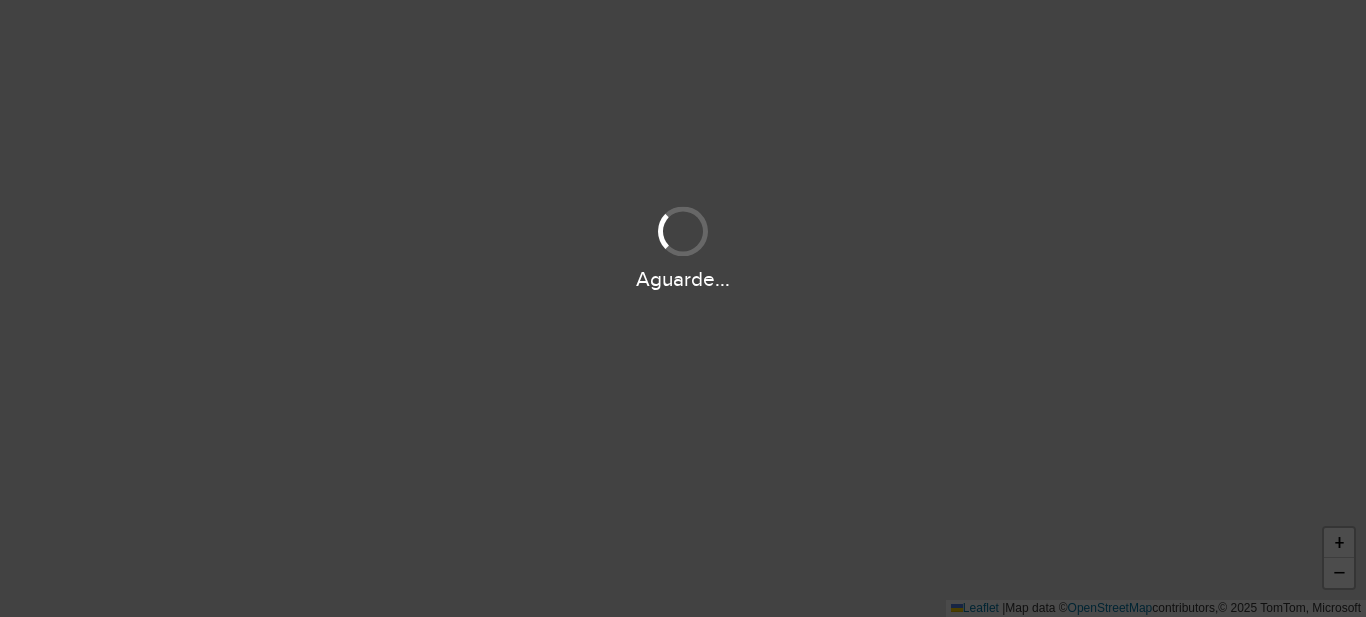 scroll, scrollTop: 0, scrollLeft: 0, axis: both 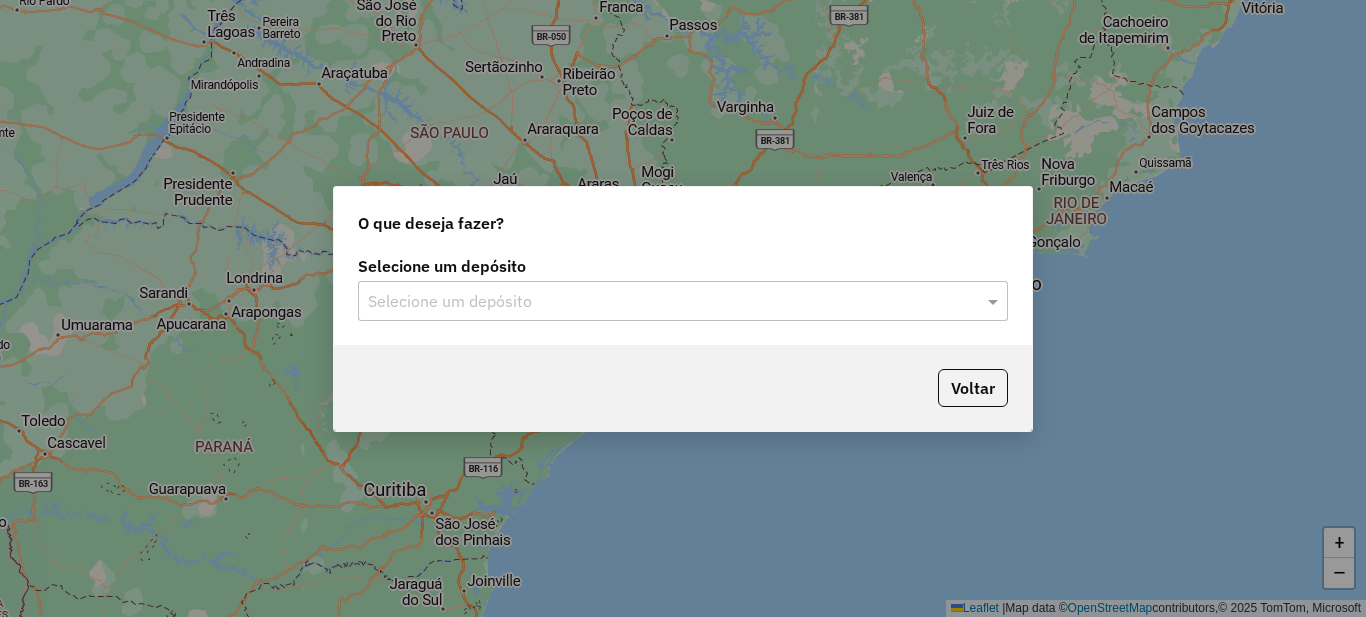 click on "Selecione um depósito Selecione um depósito" 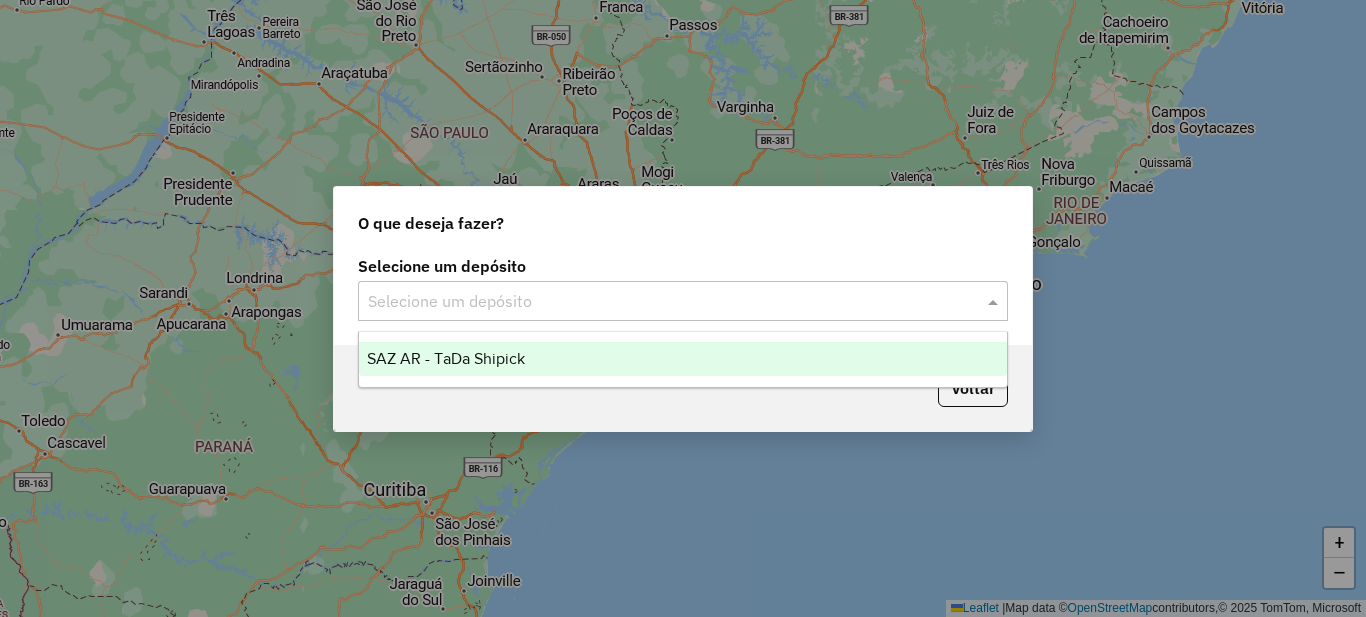 click on "SAZ AR - TaDa Shipick" at bounding box center (446, 358) 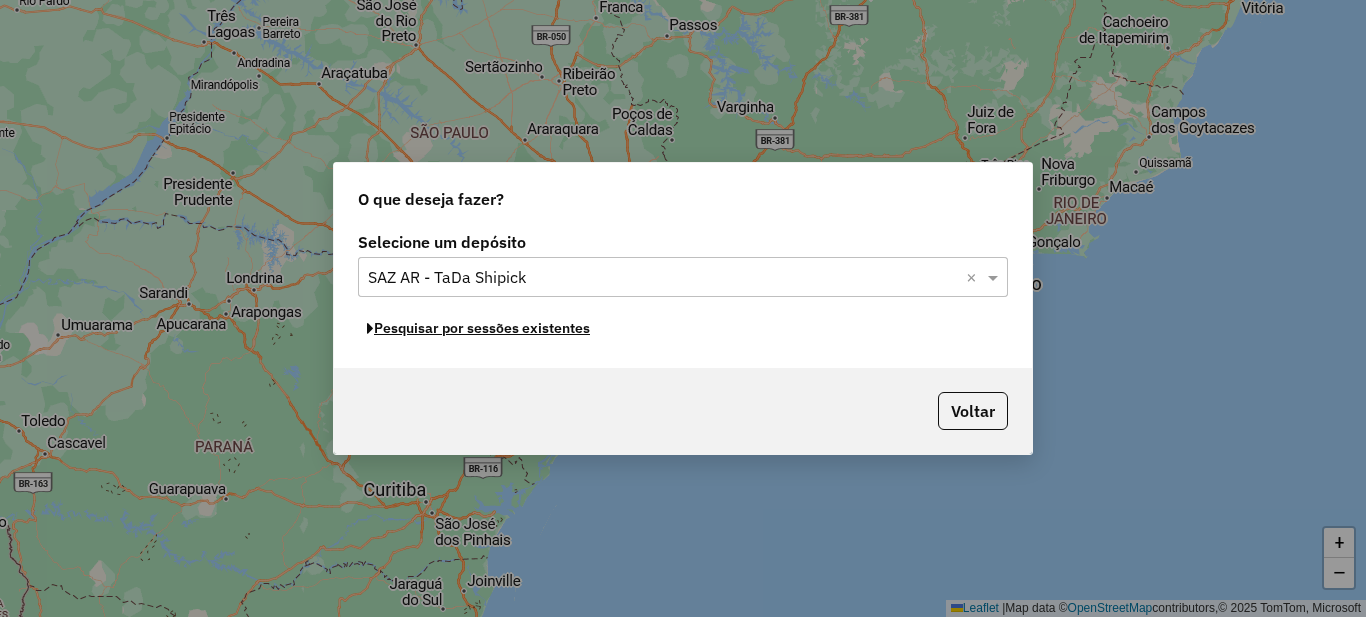 click on "Pesquisar por sessões existentes" 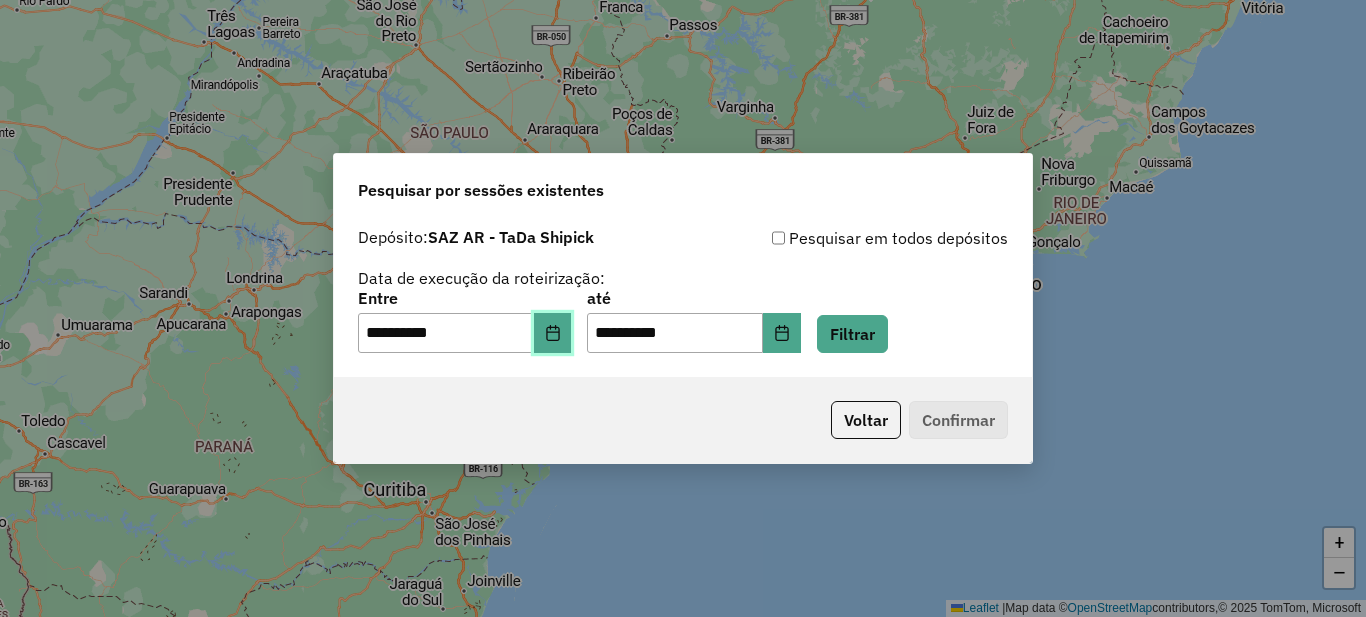click 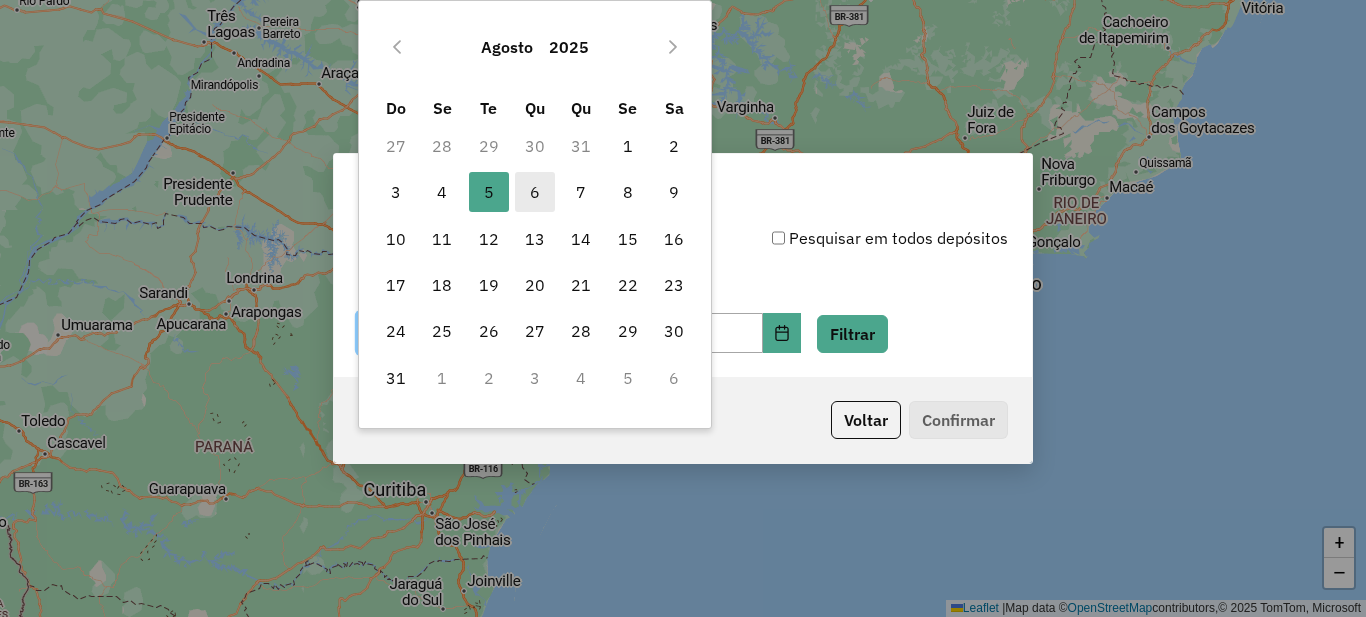click on "6" at bounding box center (535, 192) 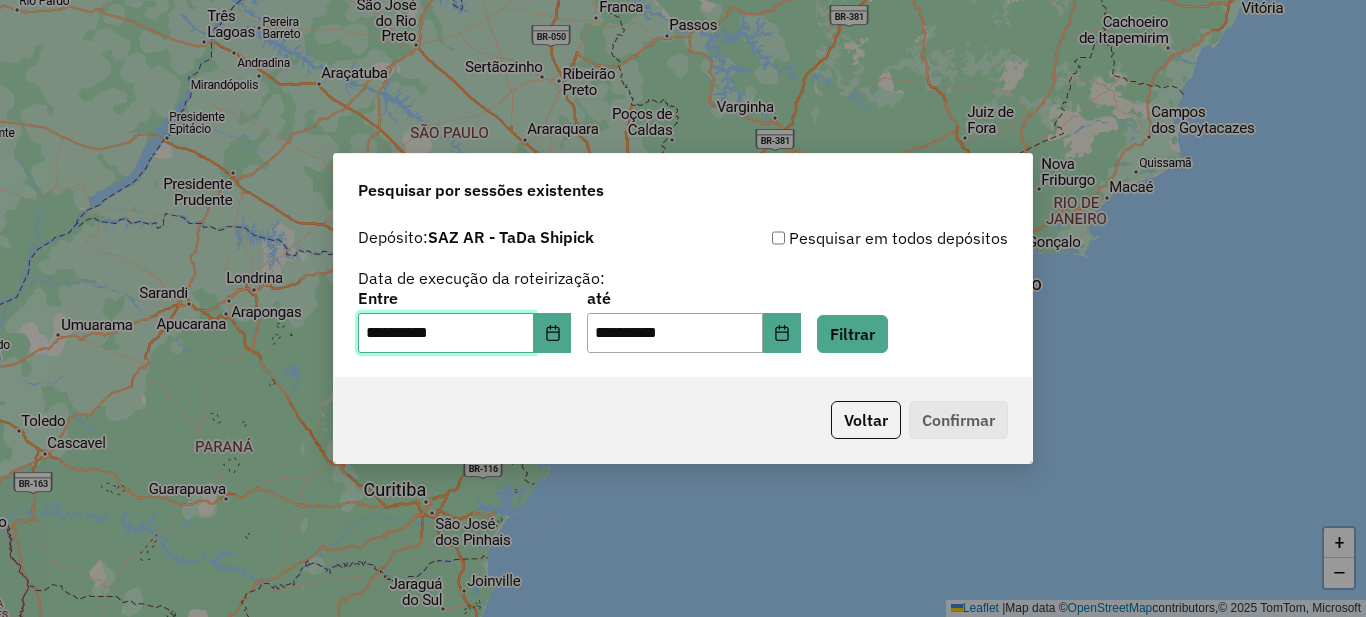 click on "6" at bounding box center (535, 192) 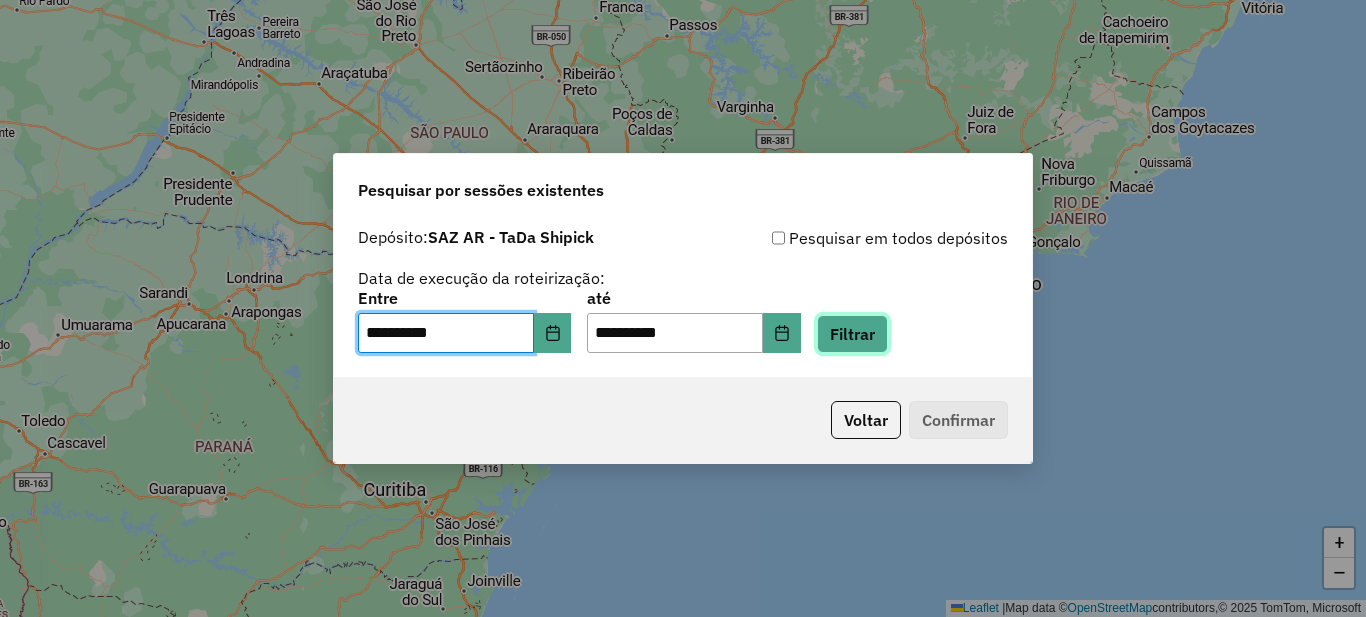 click on "Filtrar" 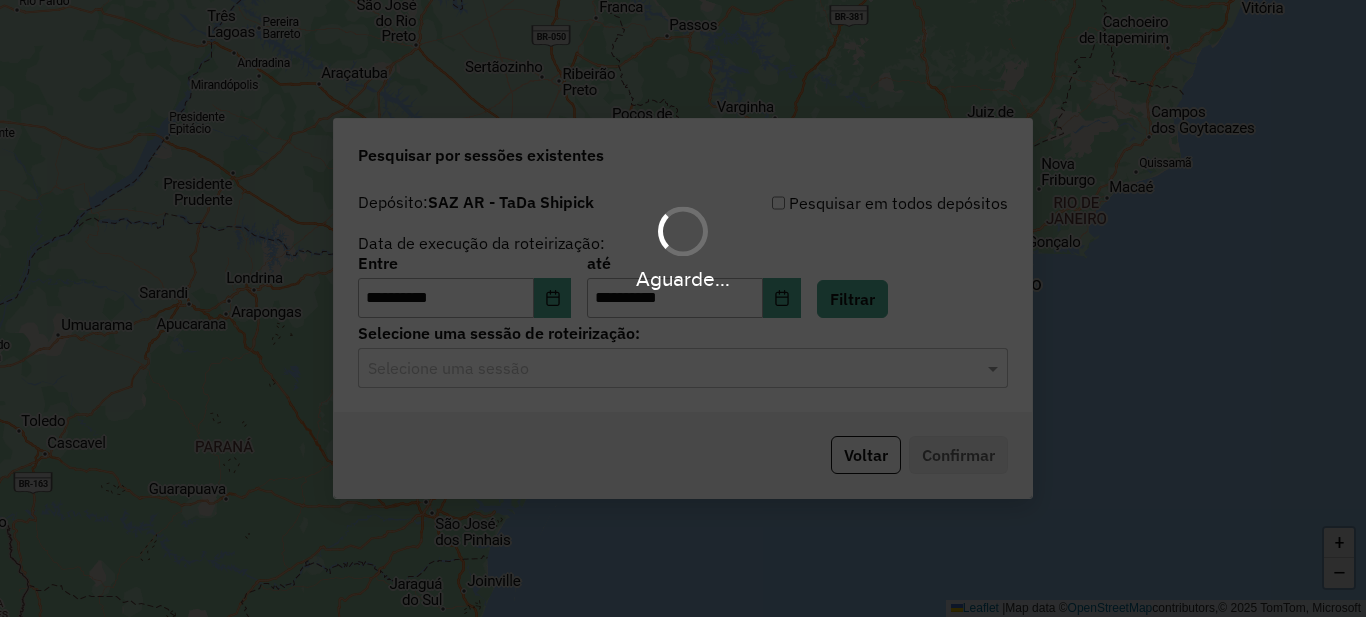 click on "Aguarde..." at bounding box center [683, 308] 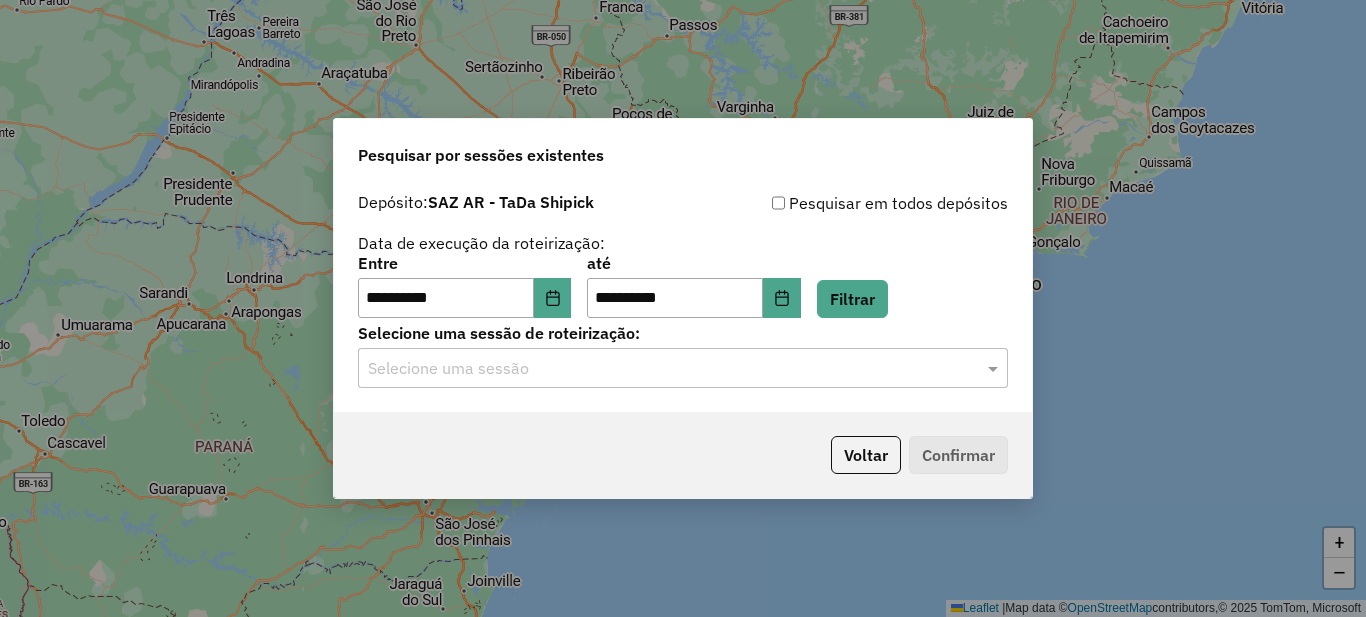click 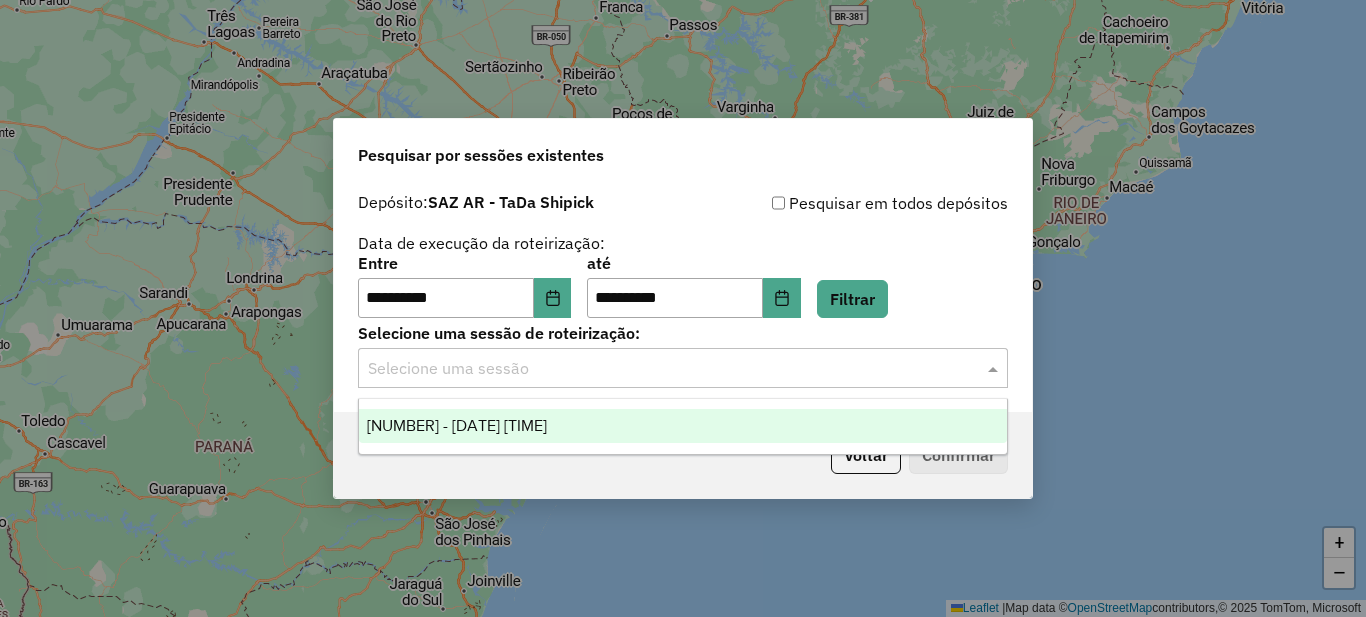 click on "1224191 - 06/08/2025 13:02" at bounding box center [457, 425] 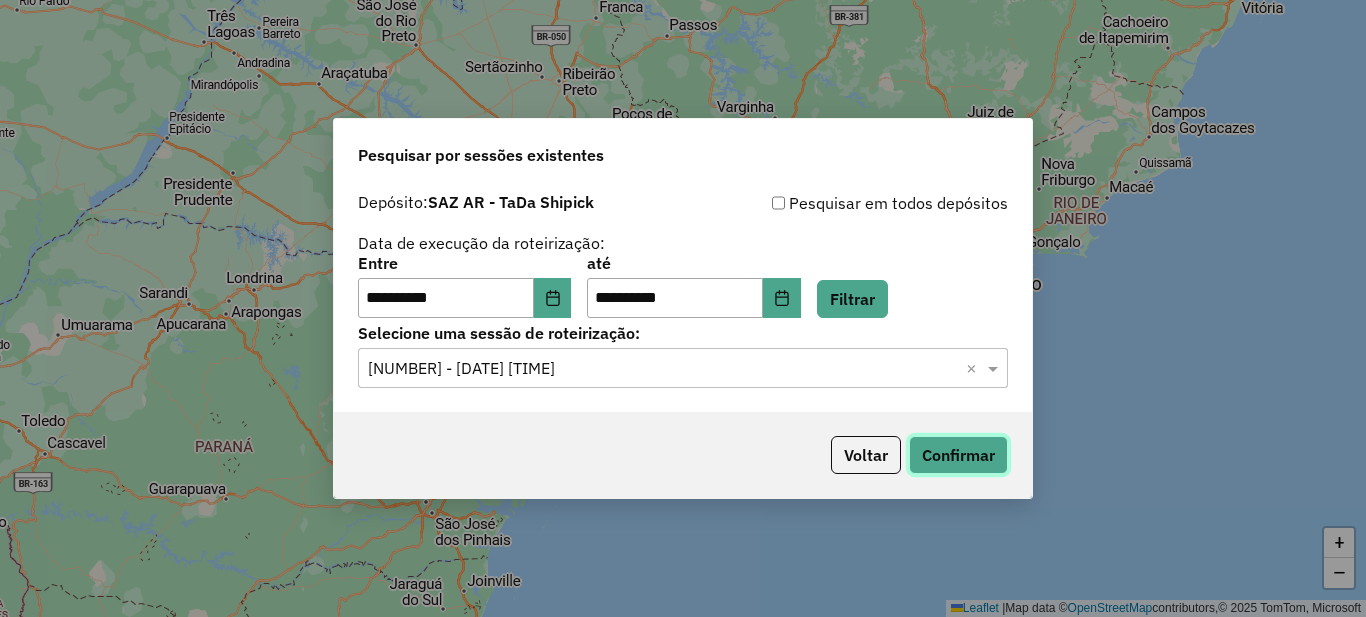 click on "Confirmar" 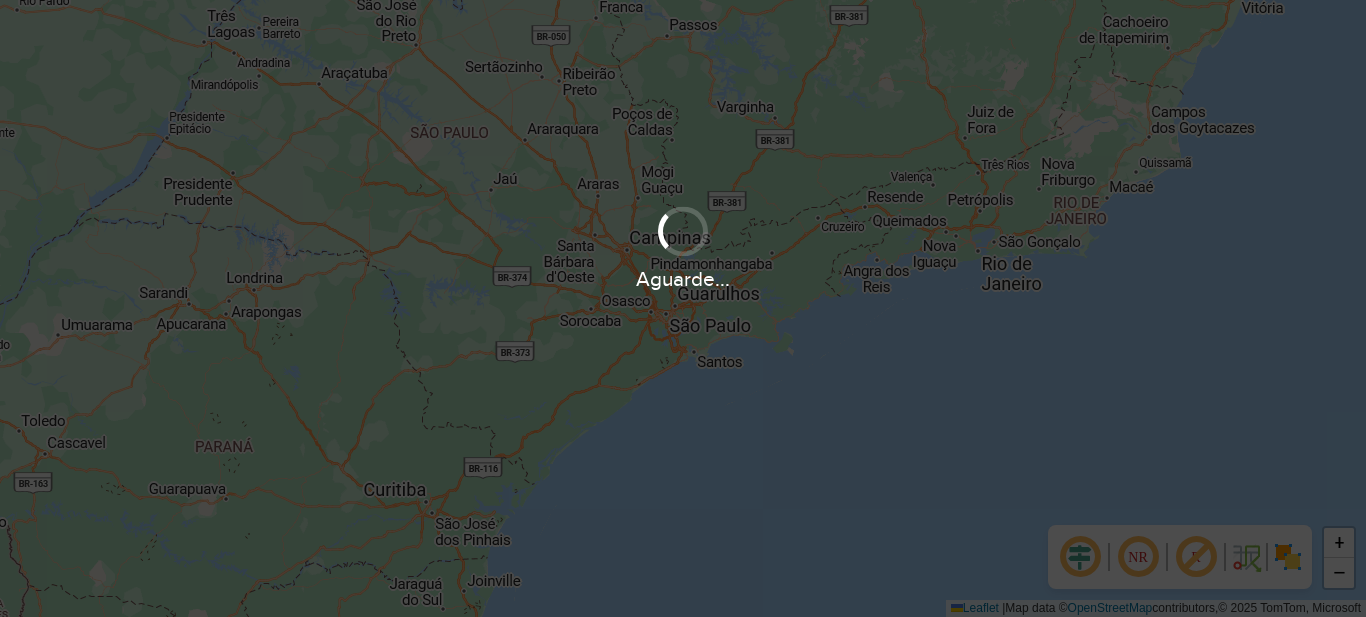 scroll, scrollTop: 0, scrollLeft: 0, axis: both 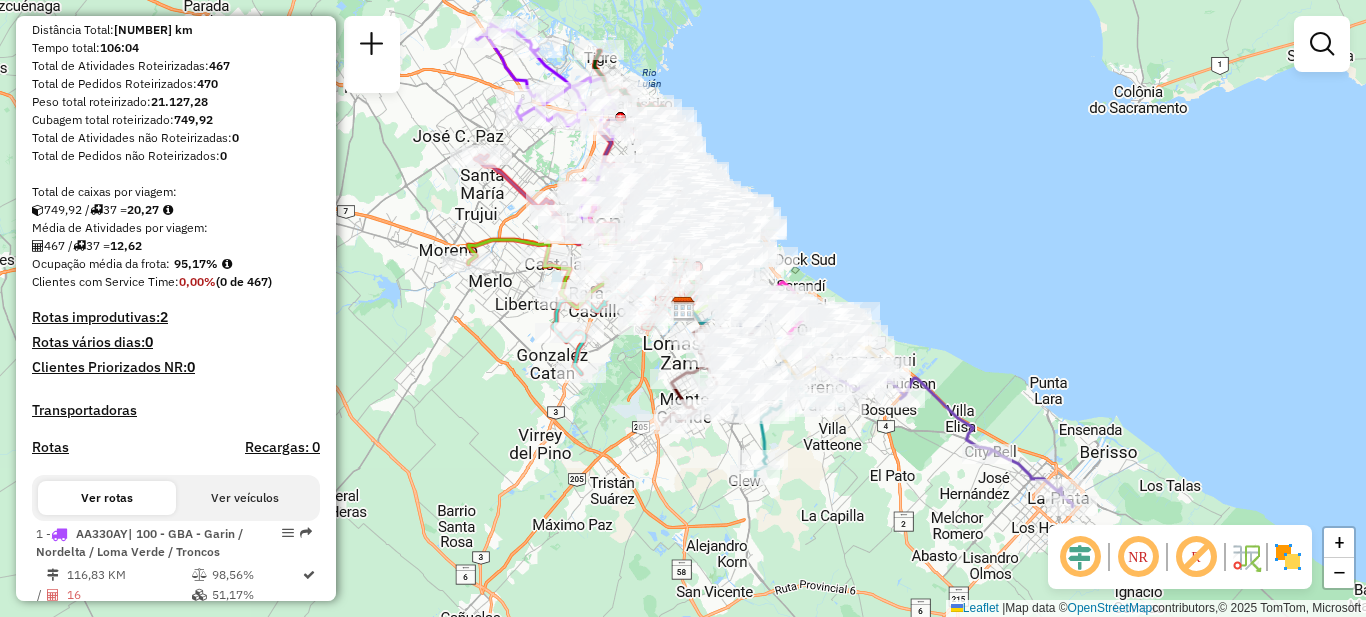 click on "Transportadoras" at bounding box center [176, 410] 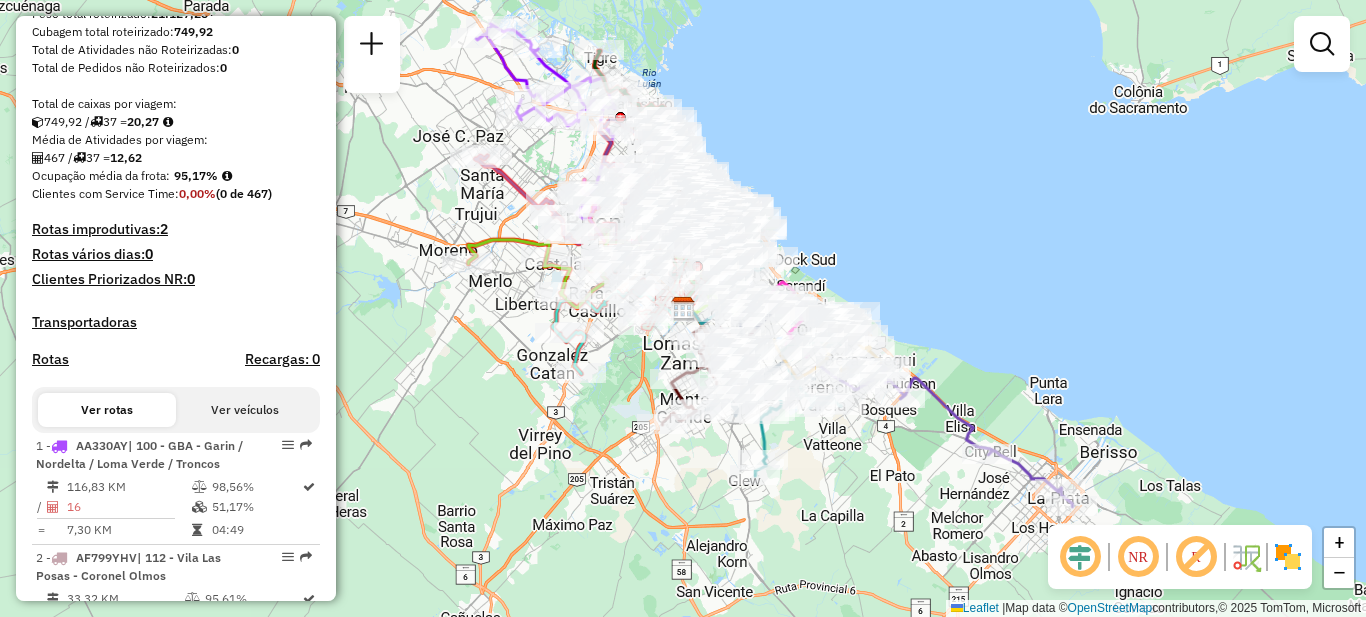 scroll, scrollTop: 100, scrollLeft: 0, axis: vertical 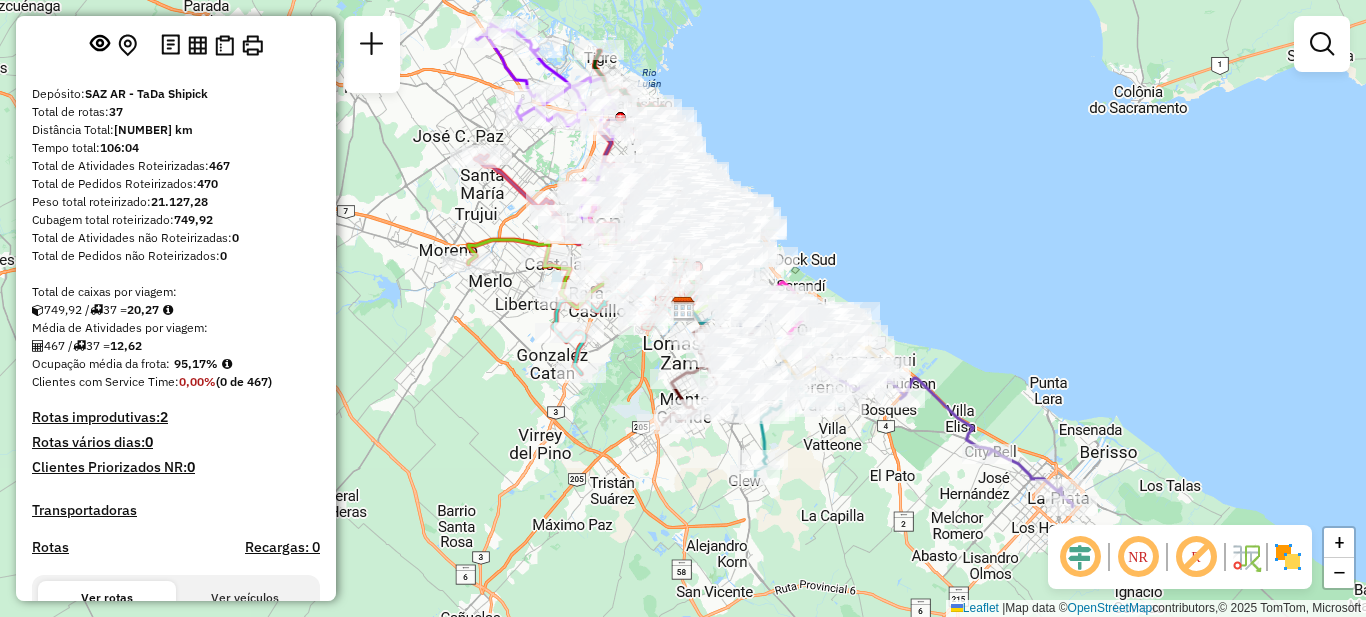 click on "Rotas improdutivas: [NUMBER]" at bounding box center [176, 417] 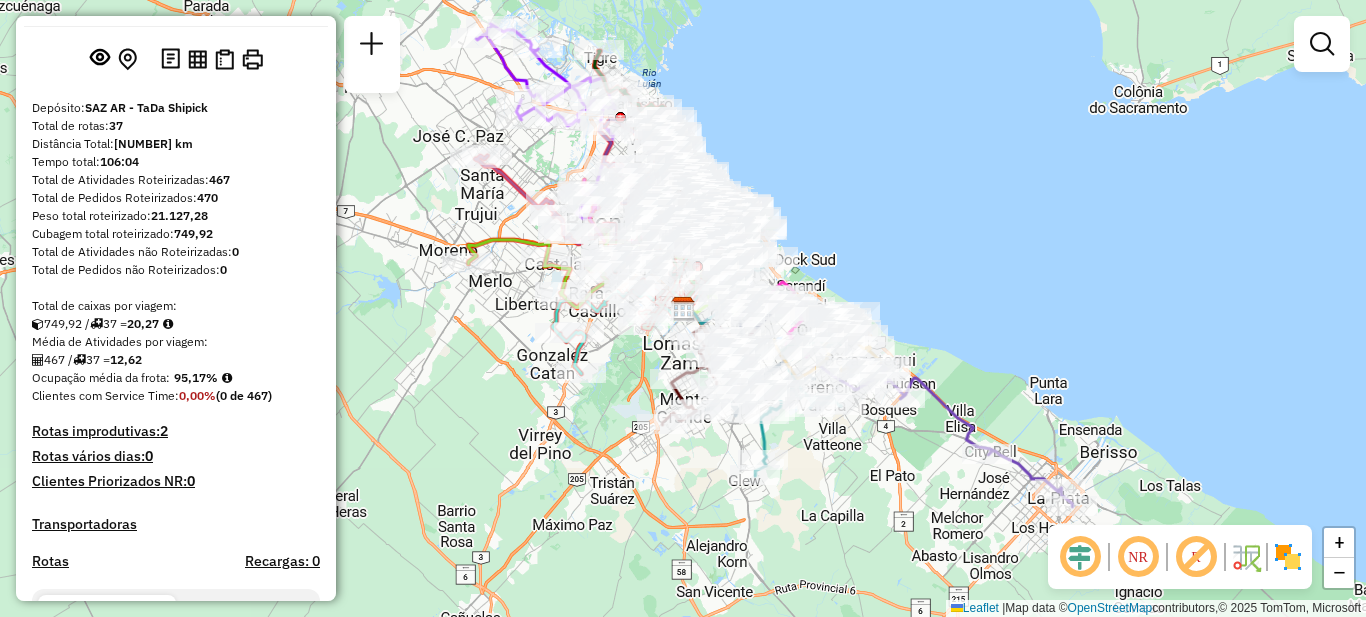 scroll, scrollTop: 0, scrollLeft: 0, axis: both 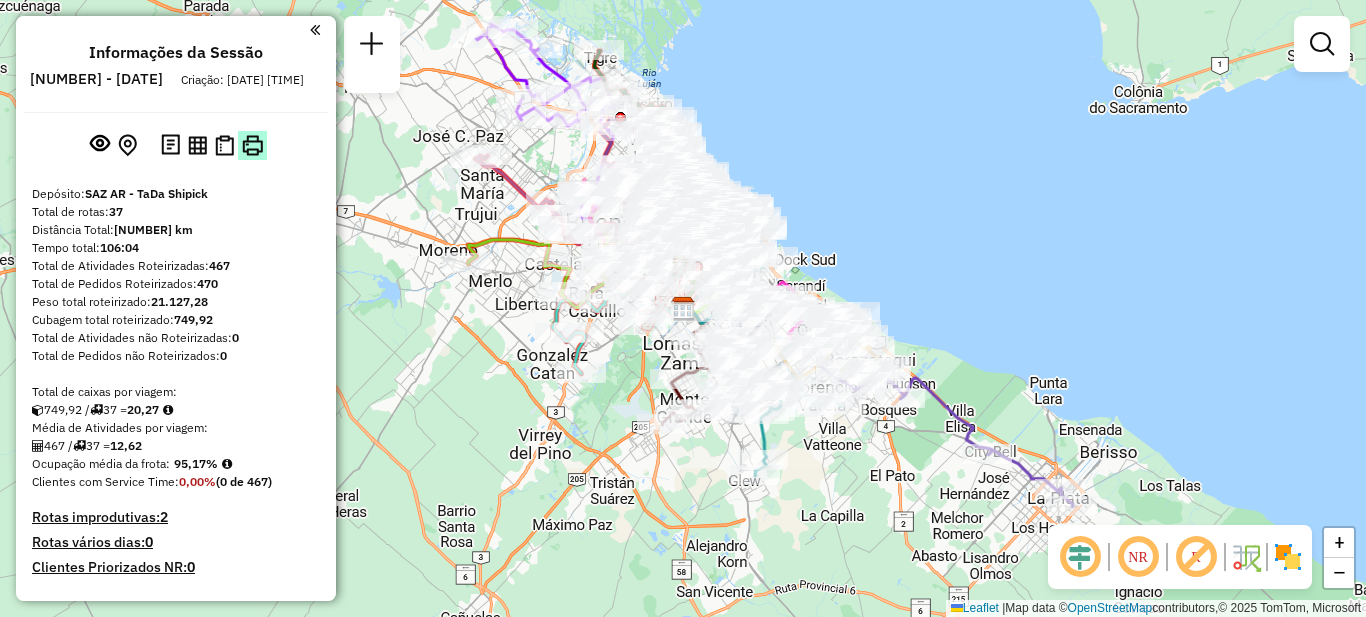 click at bounding box center [252, 145] 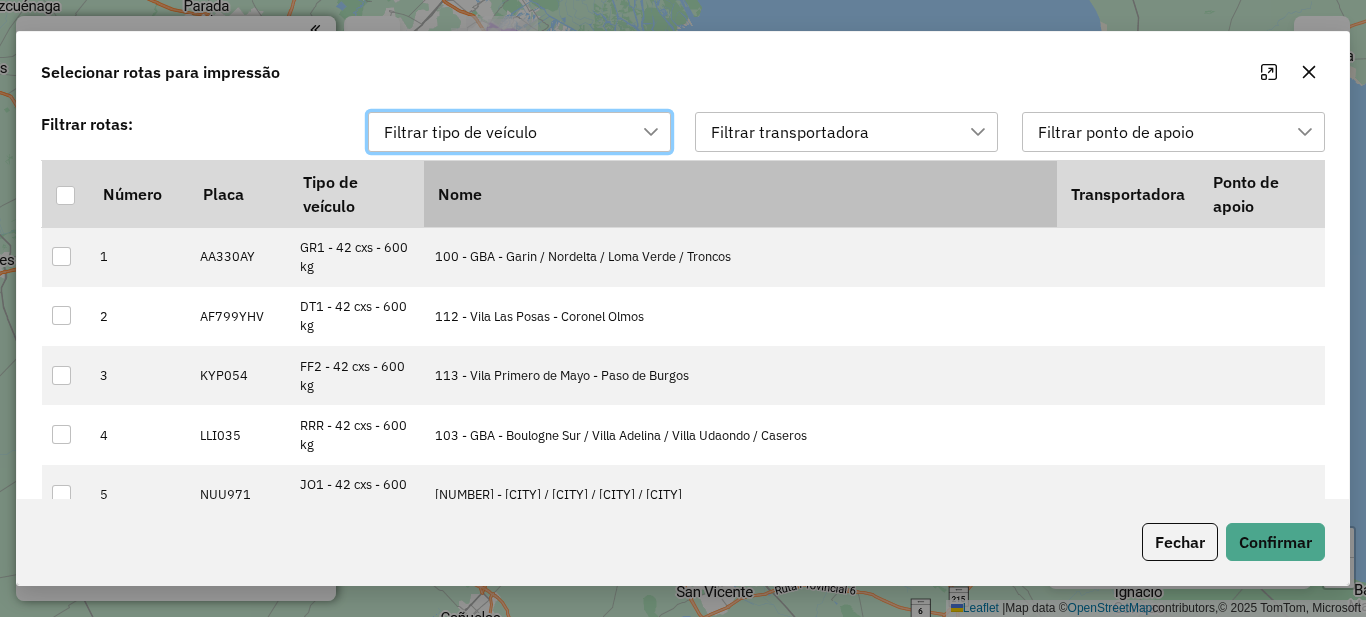 scroll, scrollTop: 15, scrollLeft: 91, axis: both 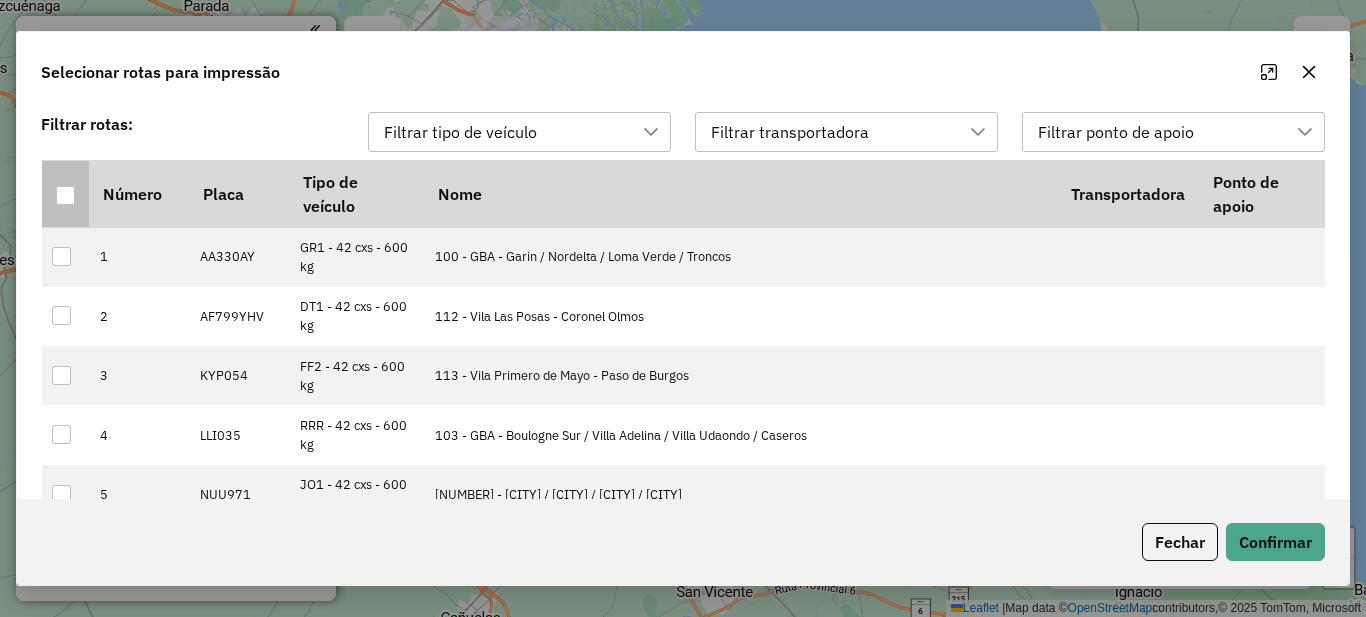 click at bounding box center (65, 195) 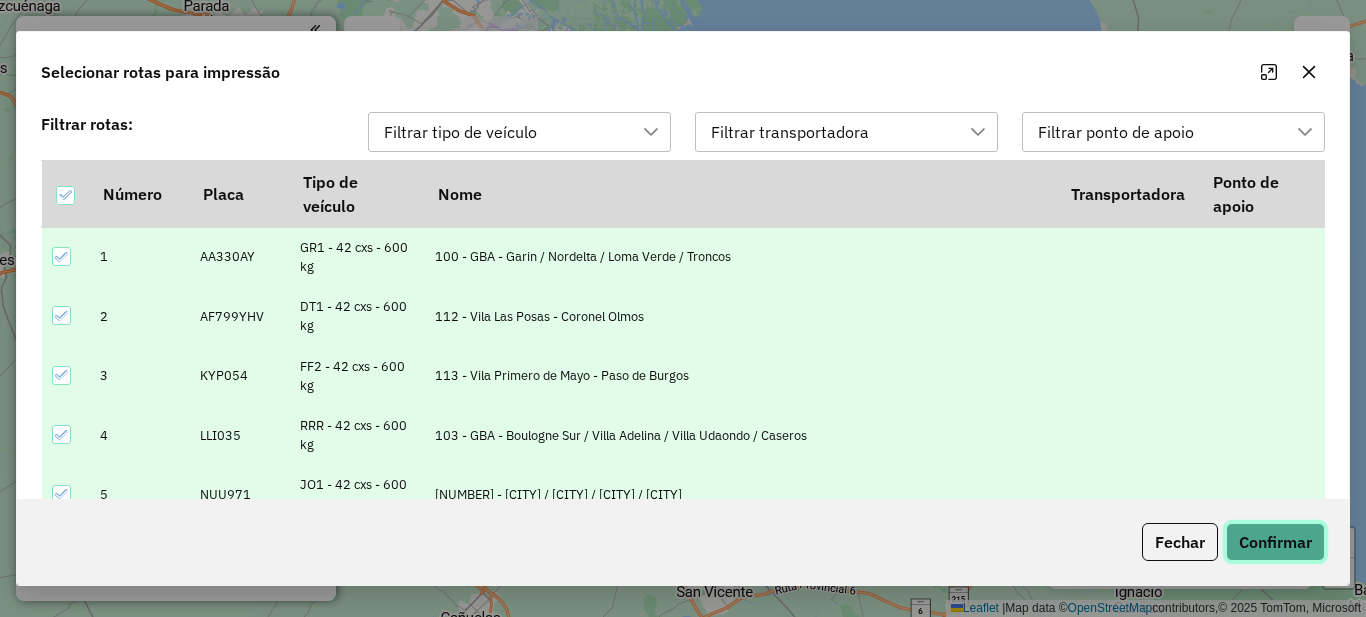 click on "Confirmar" 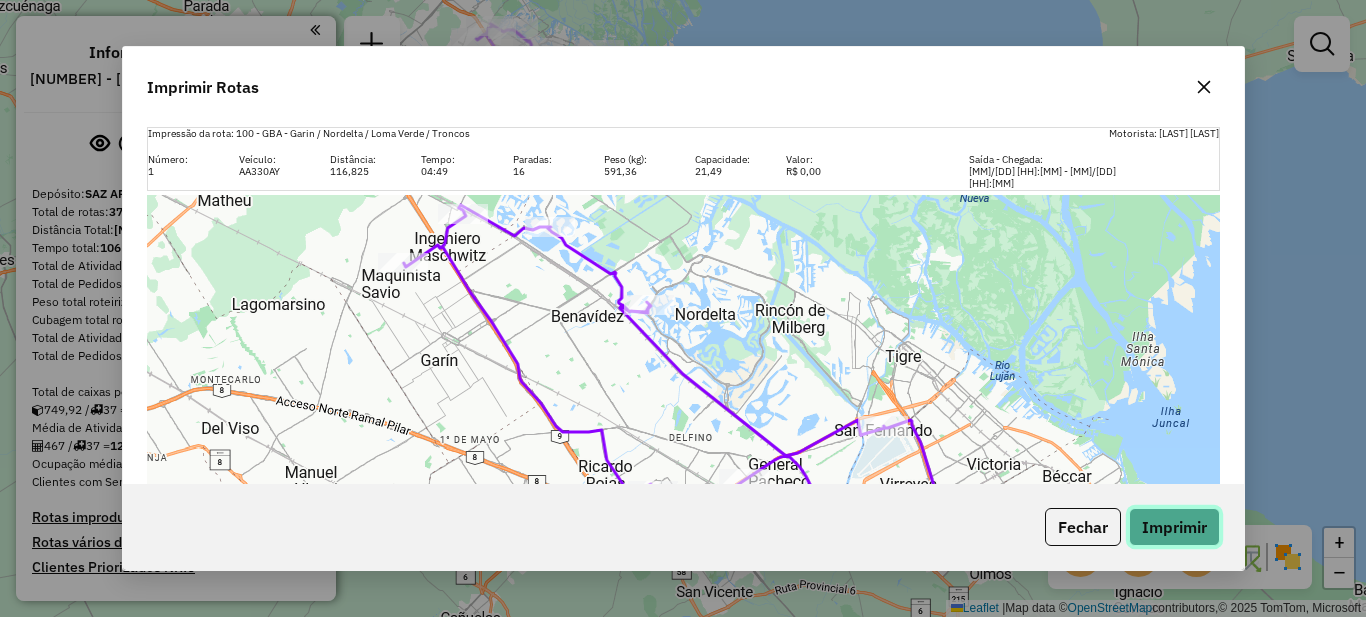 click on "Imprimir" 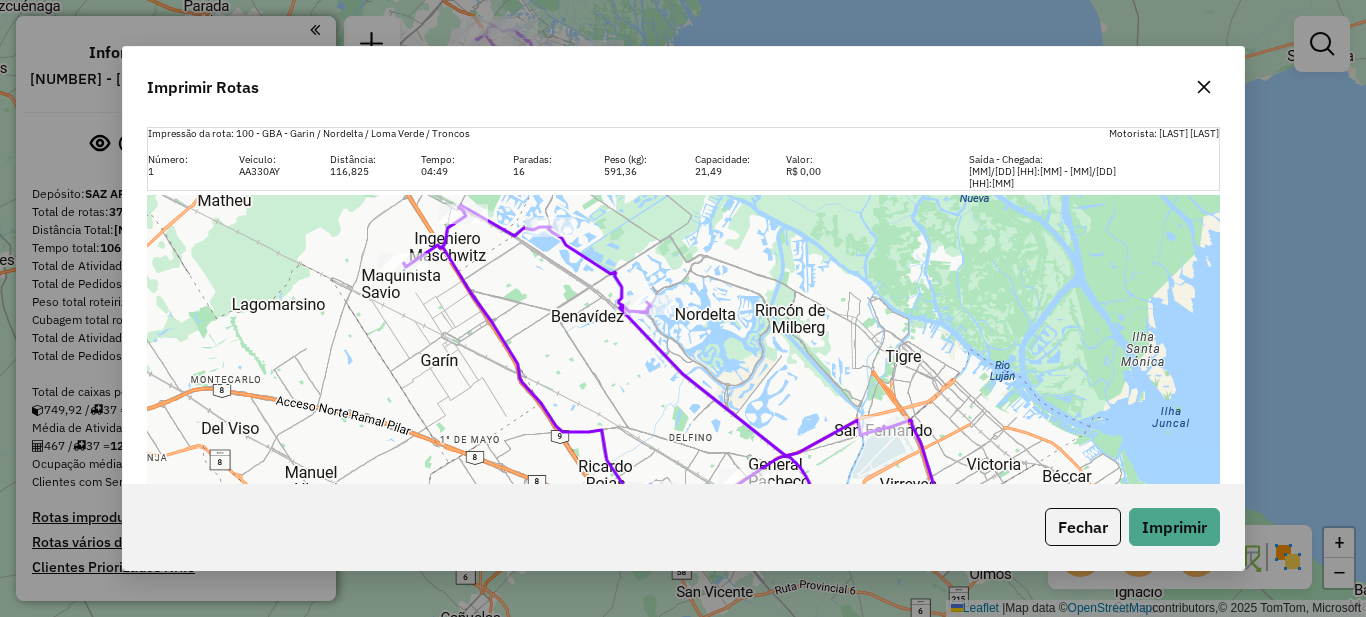 click 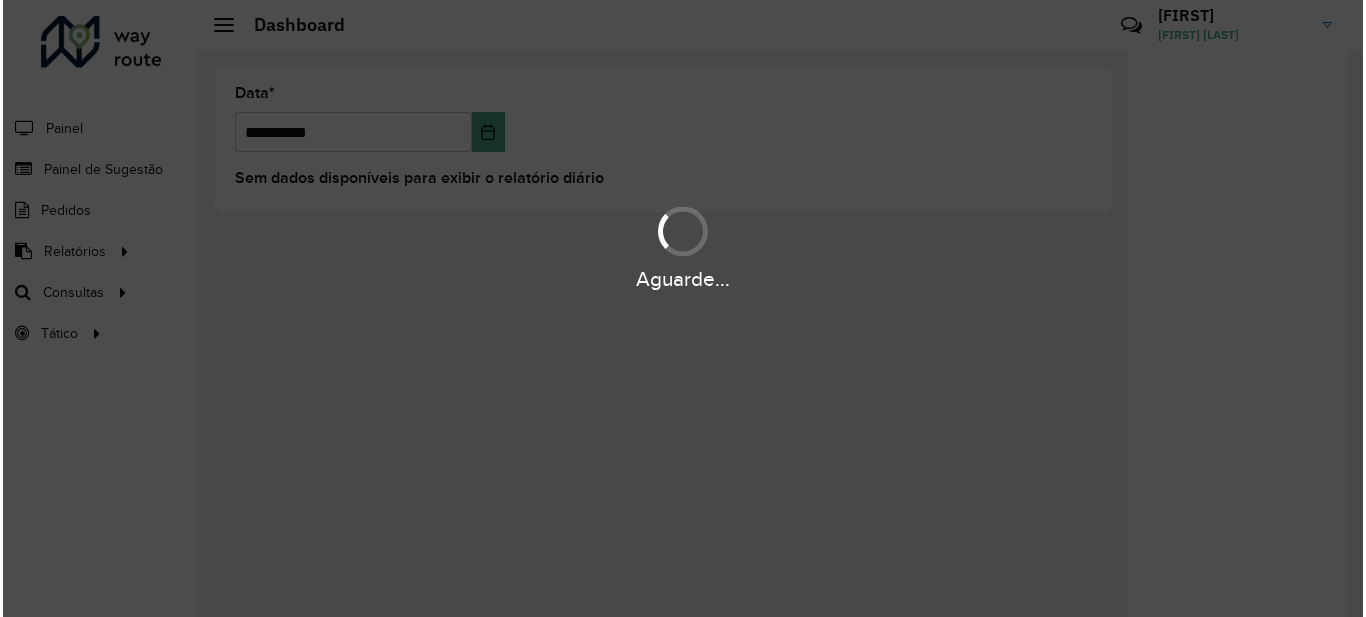 scroll, scrollTop: 0, scrollLeft: 0, axis: both 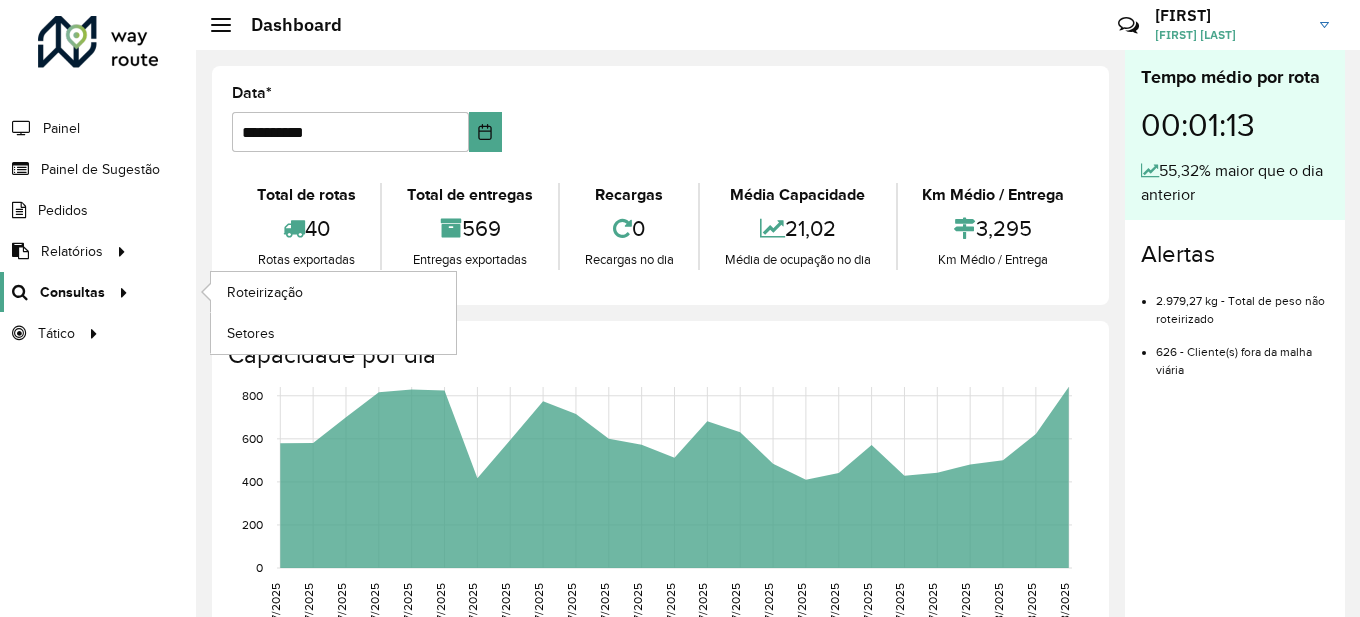 click on "Consultas" 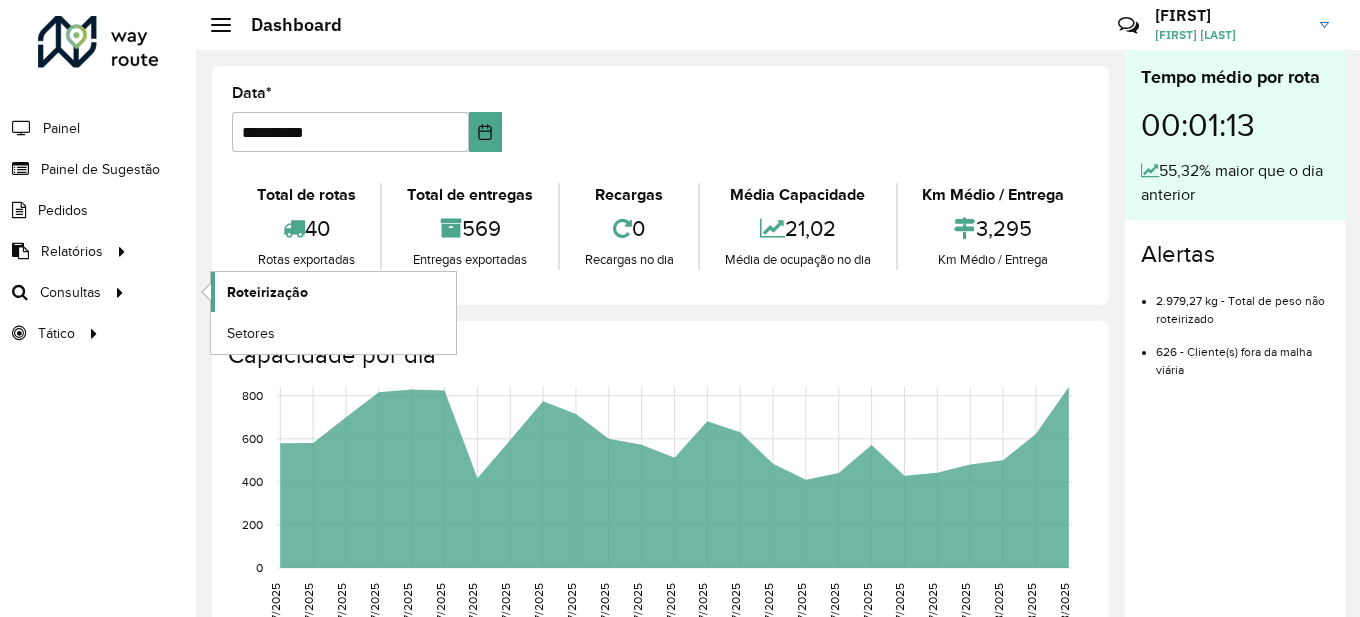 click on "Roteirização" 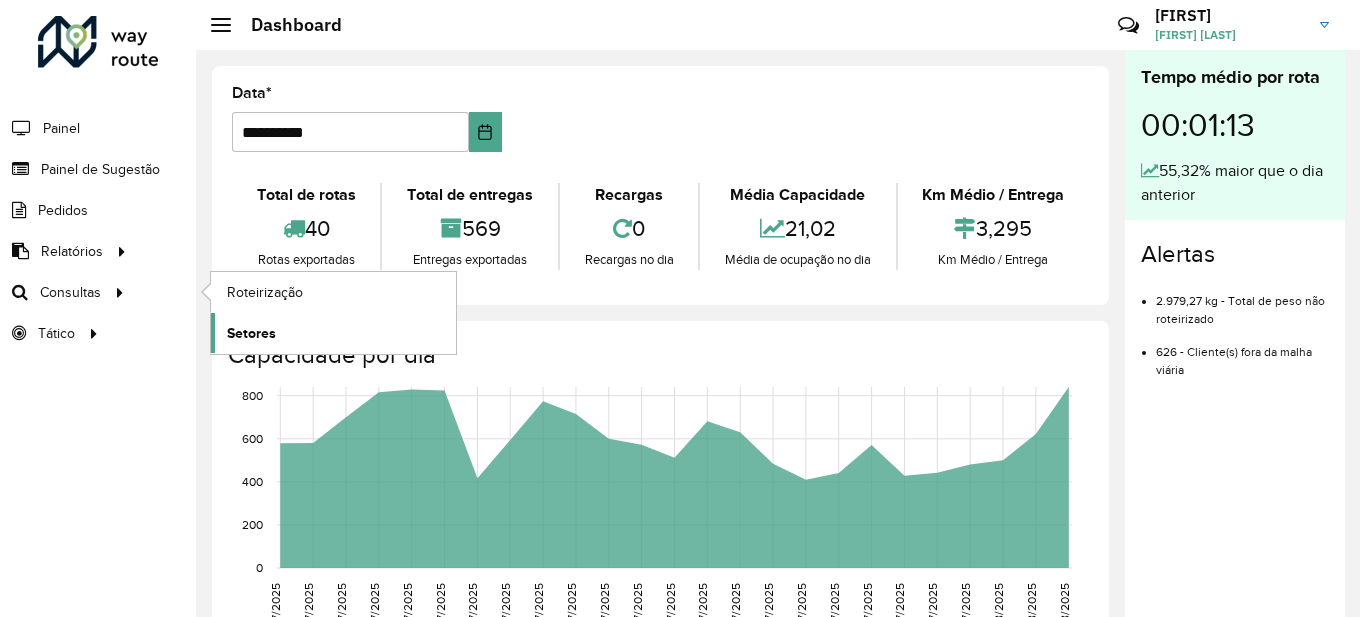click on "Setores" 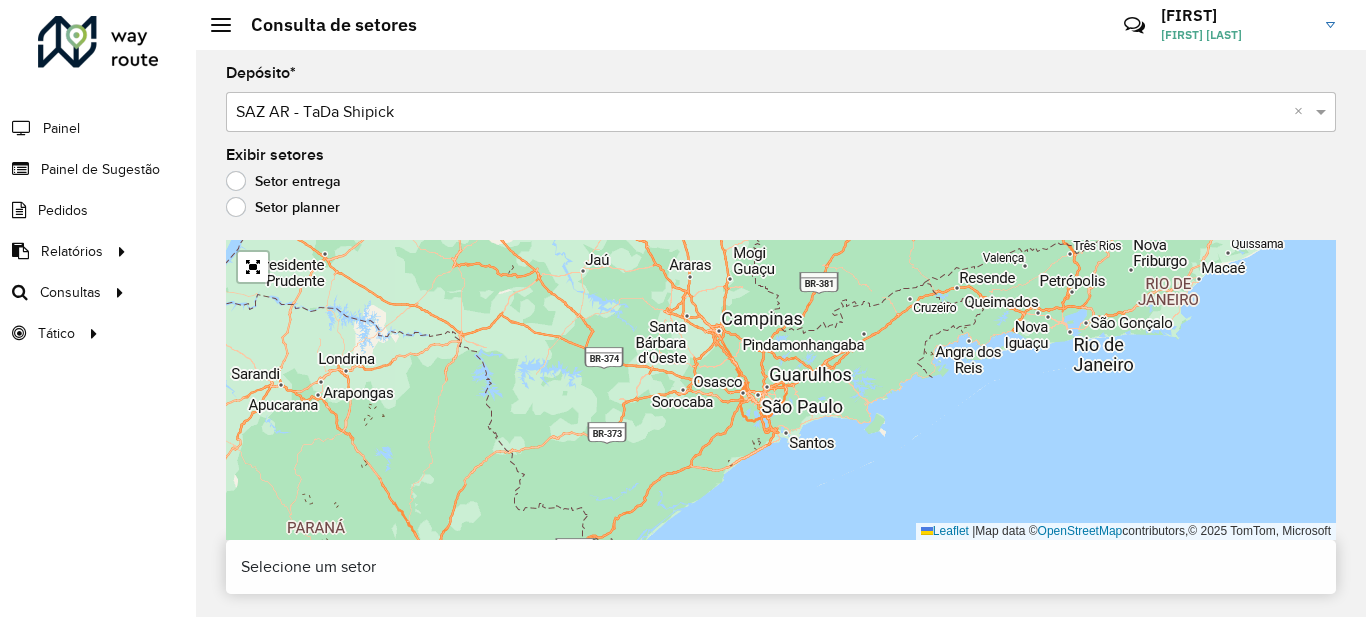 click on "Selecione um depósito × SAZ AR - TaDa Shipick  ×" at bounding box center [781, 112] 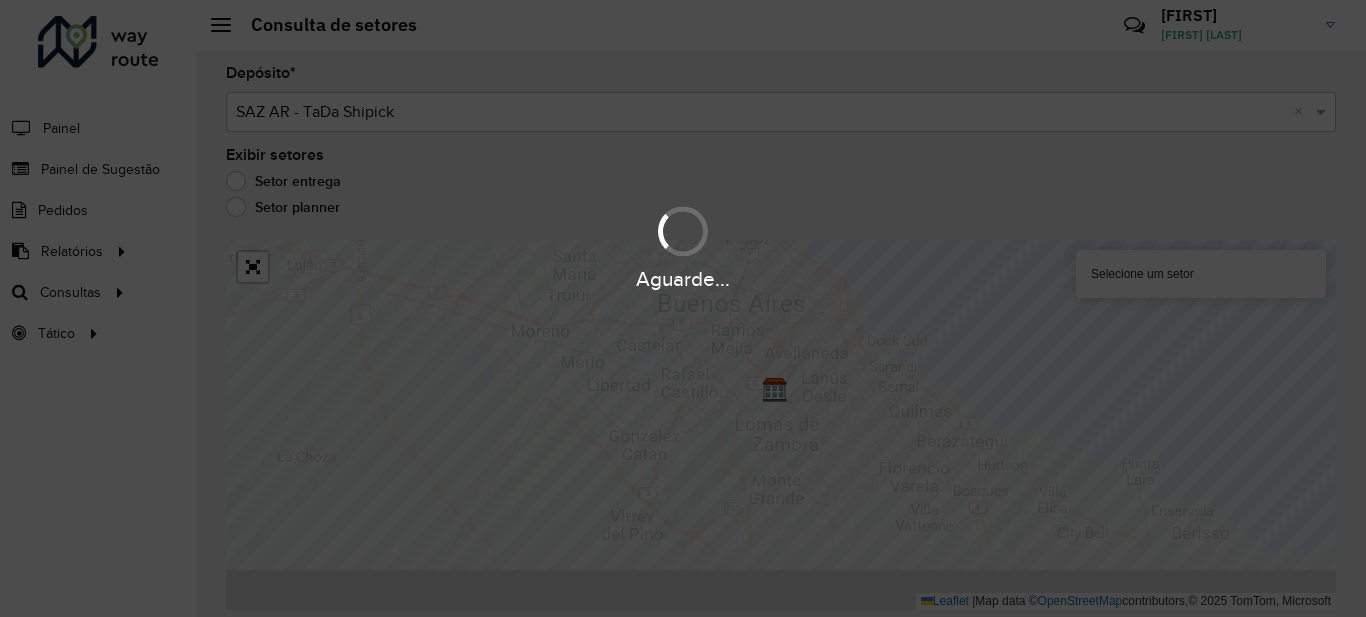 click on "Aguarde..." at bounding box center [683, 308] 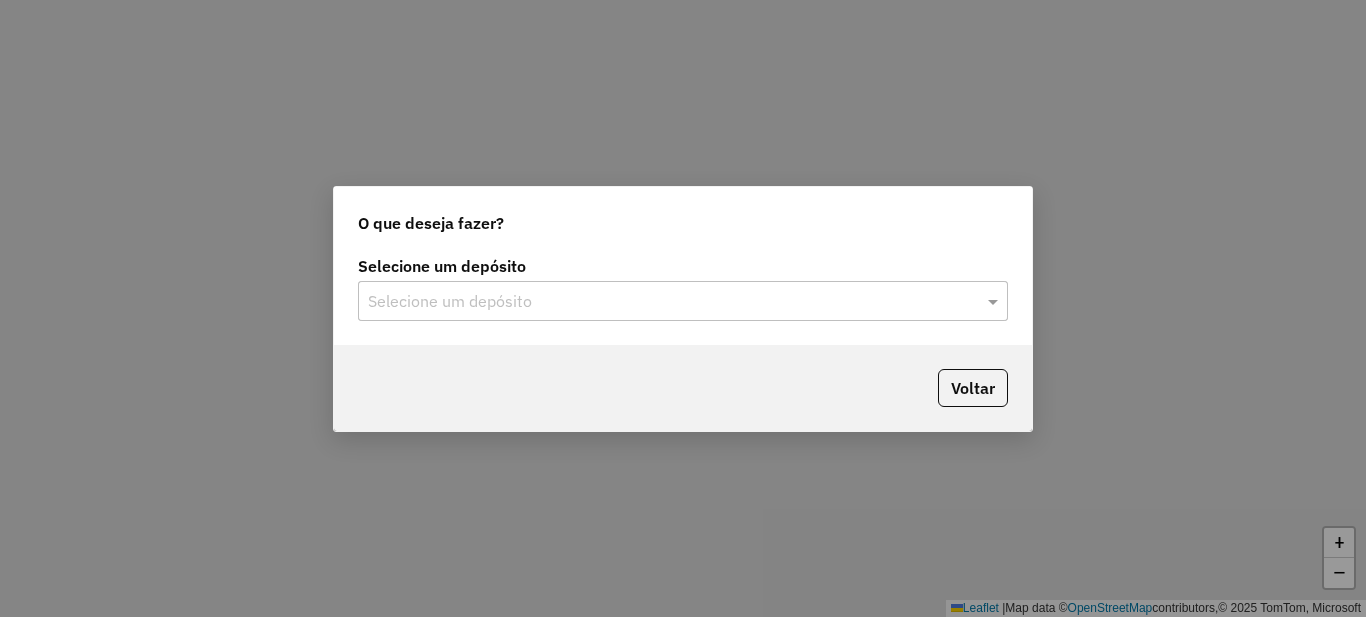 scroll, scrollTop: 0, scrollLeft: 0, axis: both 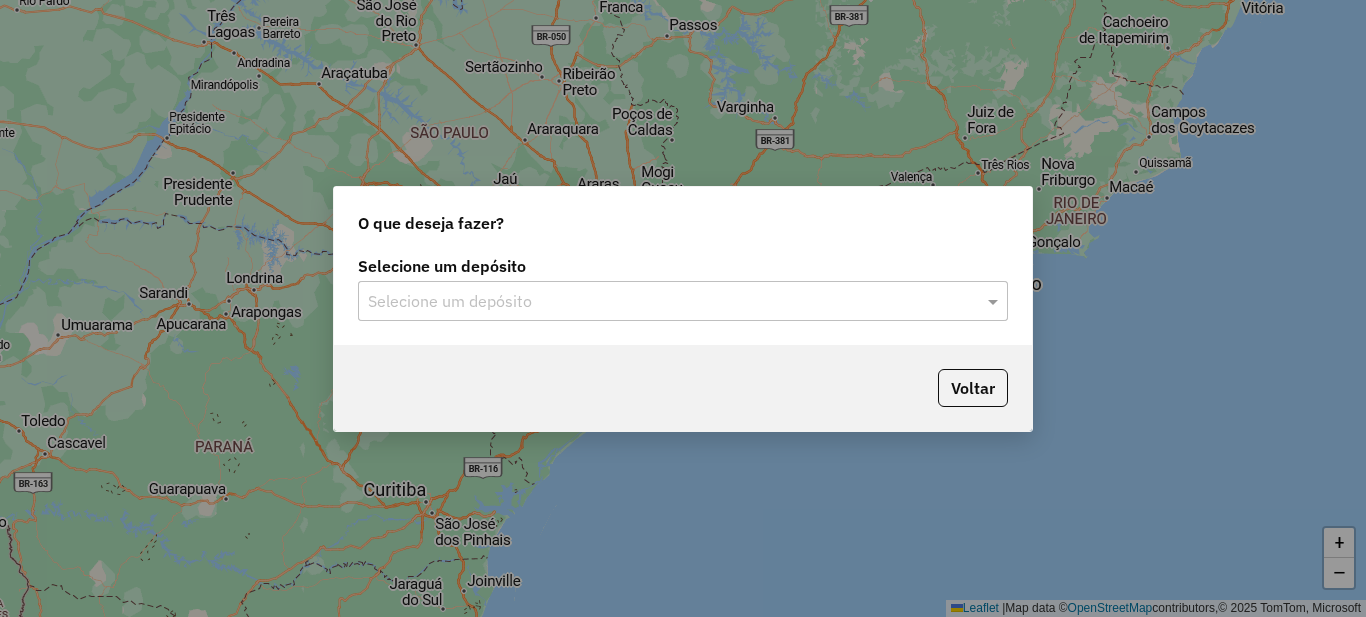 click 